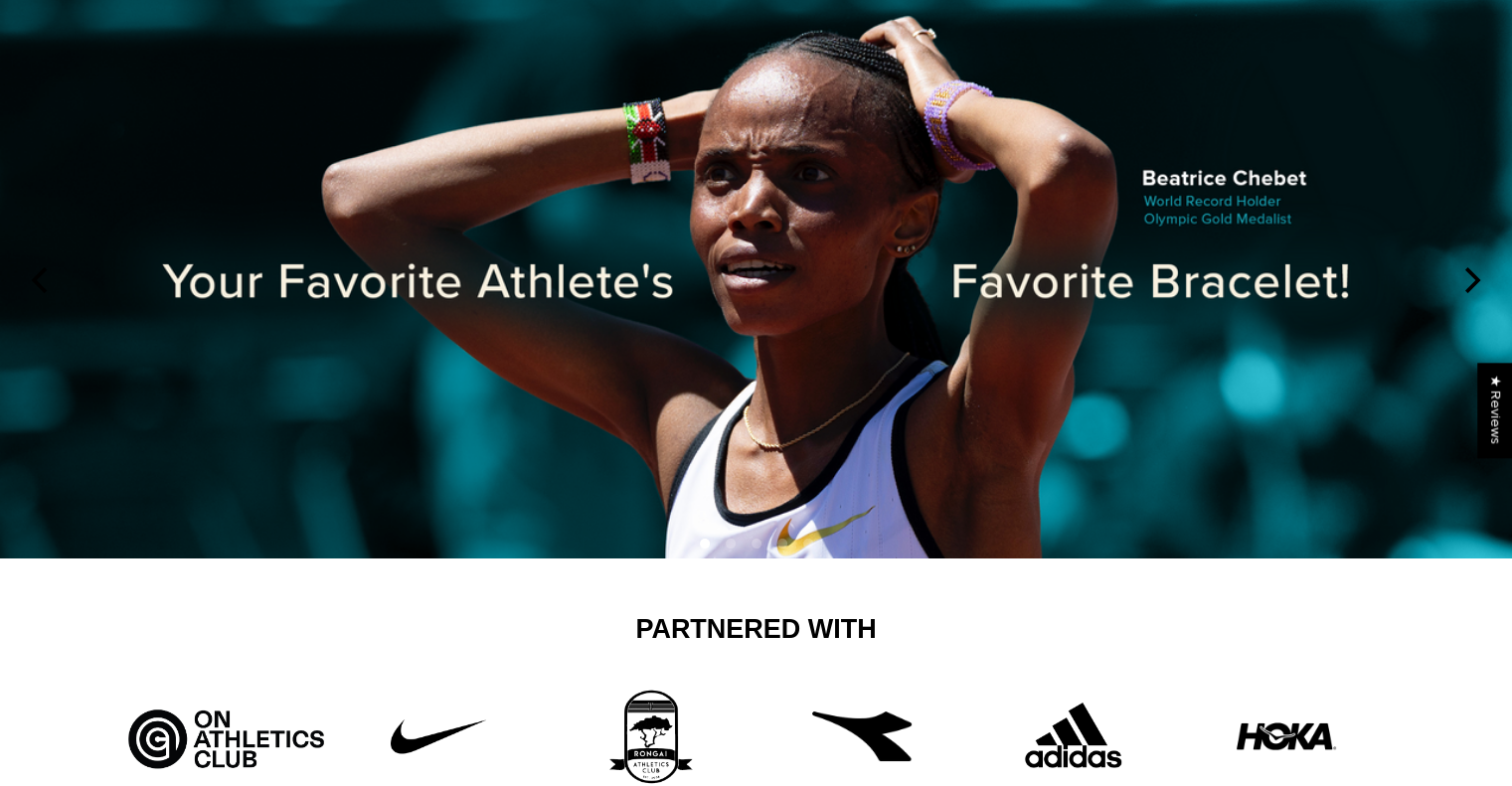 scroll, scrollTop: 0, scrollLeft: 0, axis: both 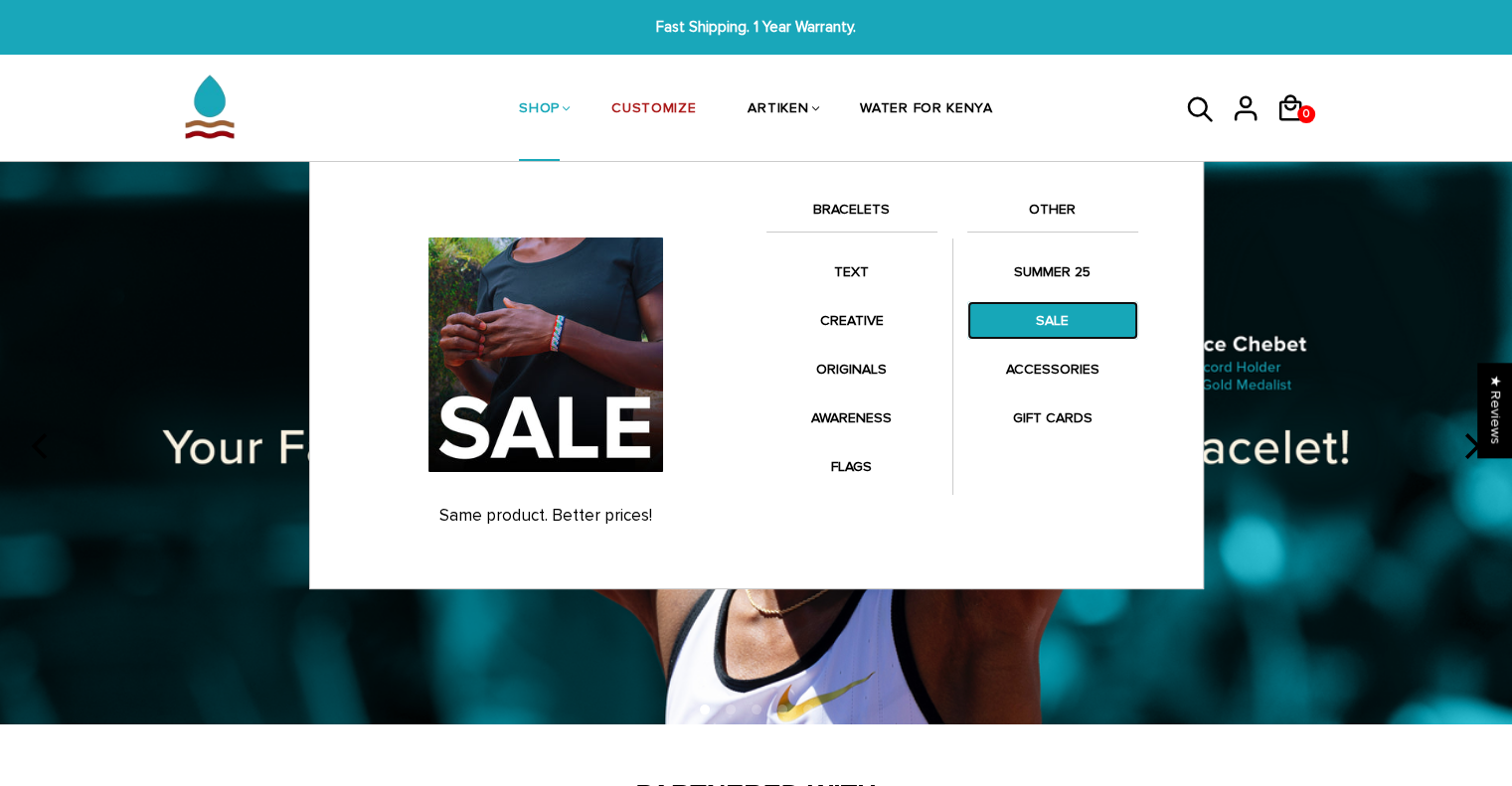 click on "SALE" at bounding box center (1053, 320) 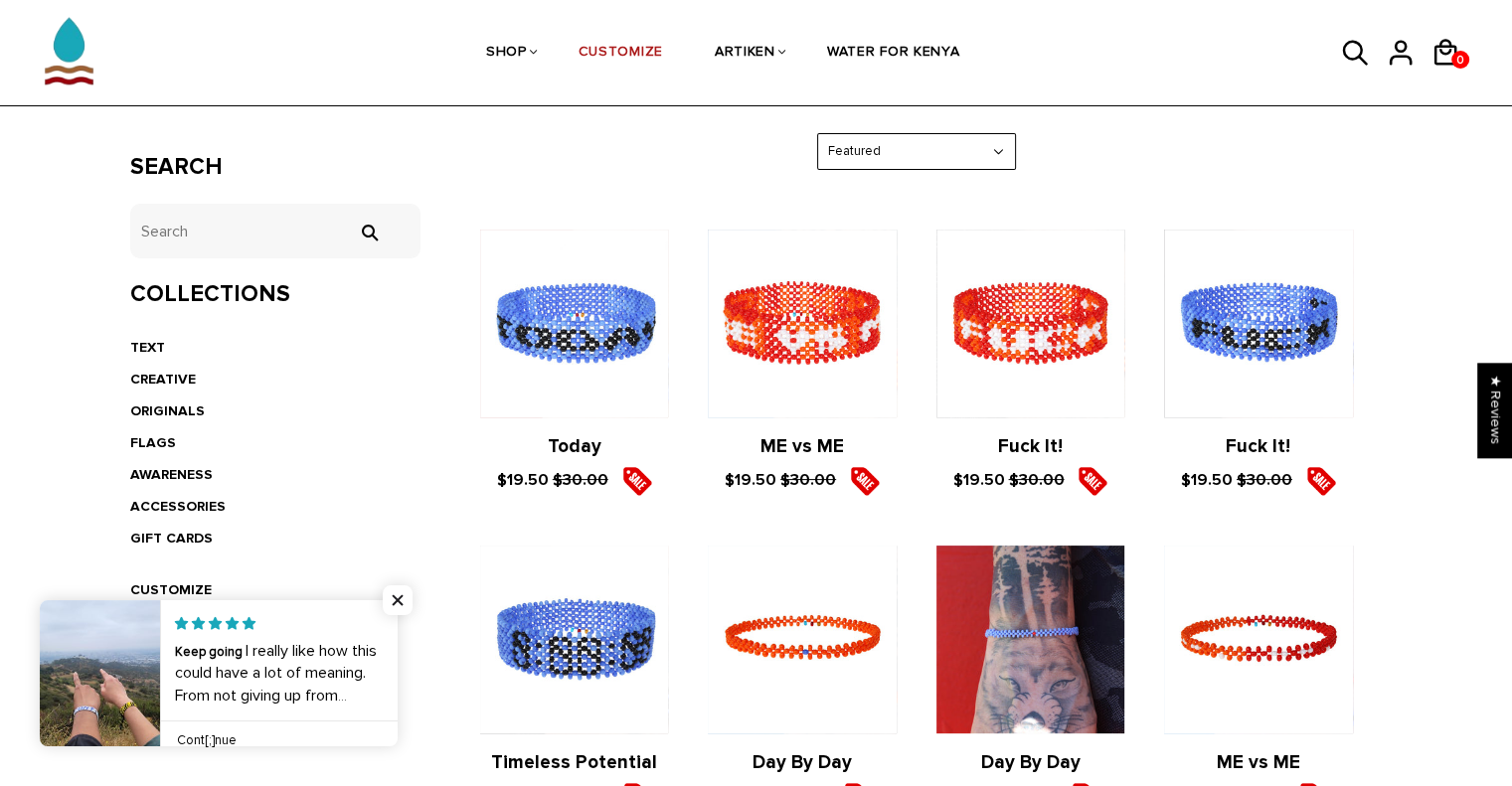 scroll, scrollTop: 566, scrollLeft: 0, axis: vertical 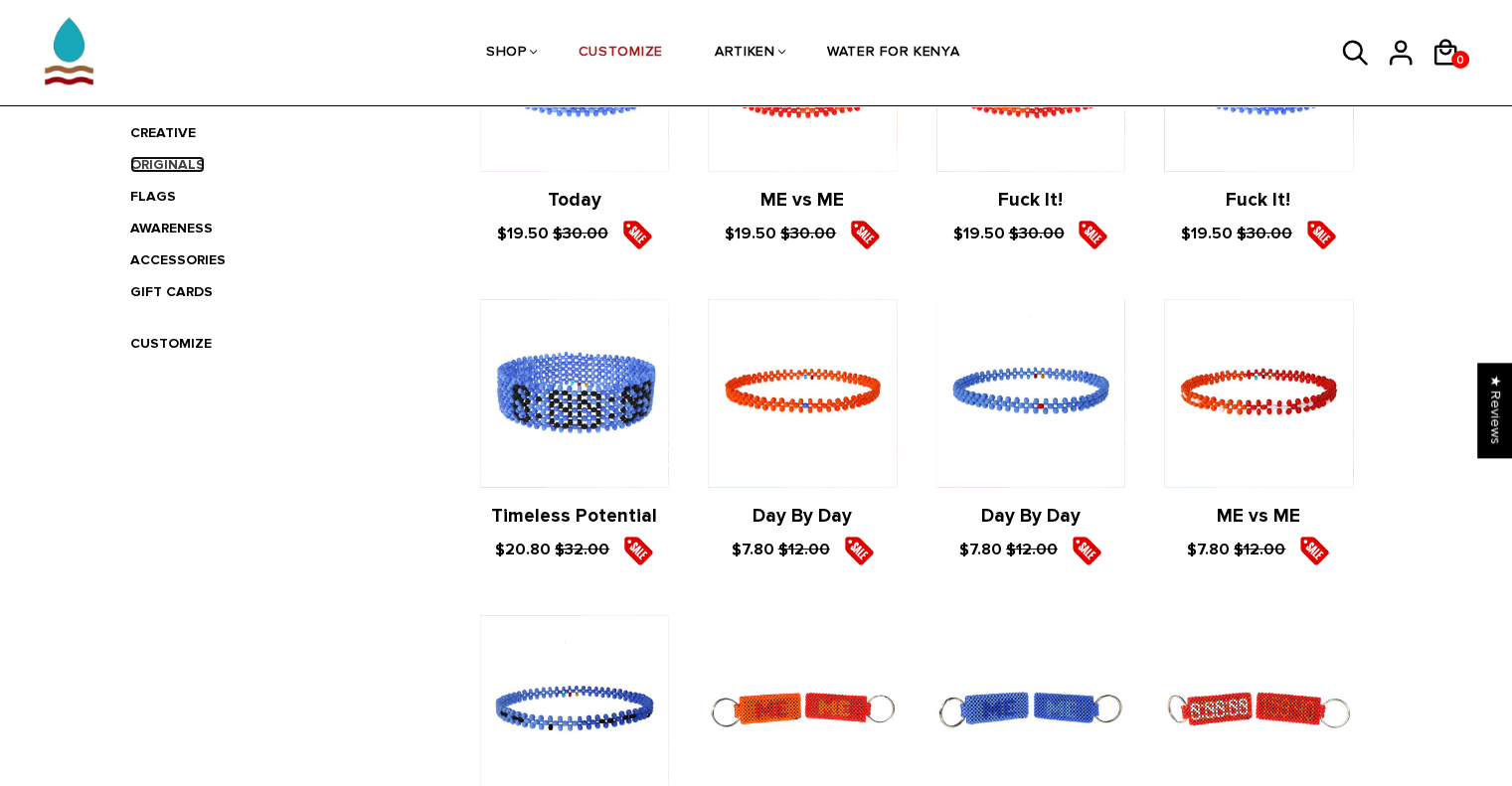 click on "ORIGINALS" at bounding box center [167, 164] 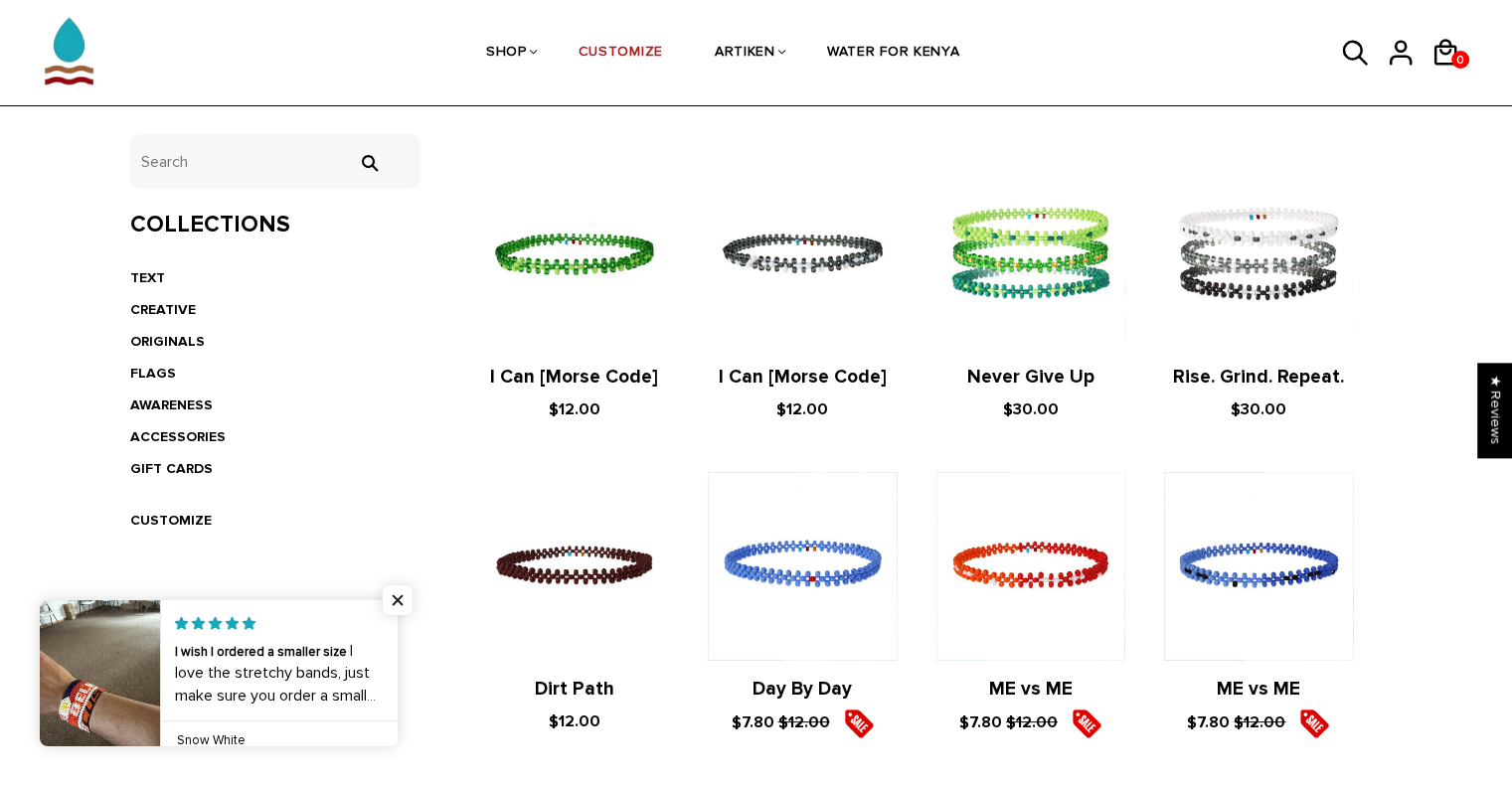 scroll, scrollTop: 459, scrollLeft: 0, axis: vertical 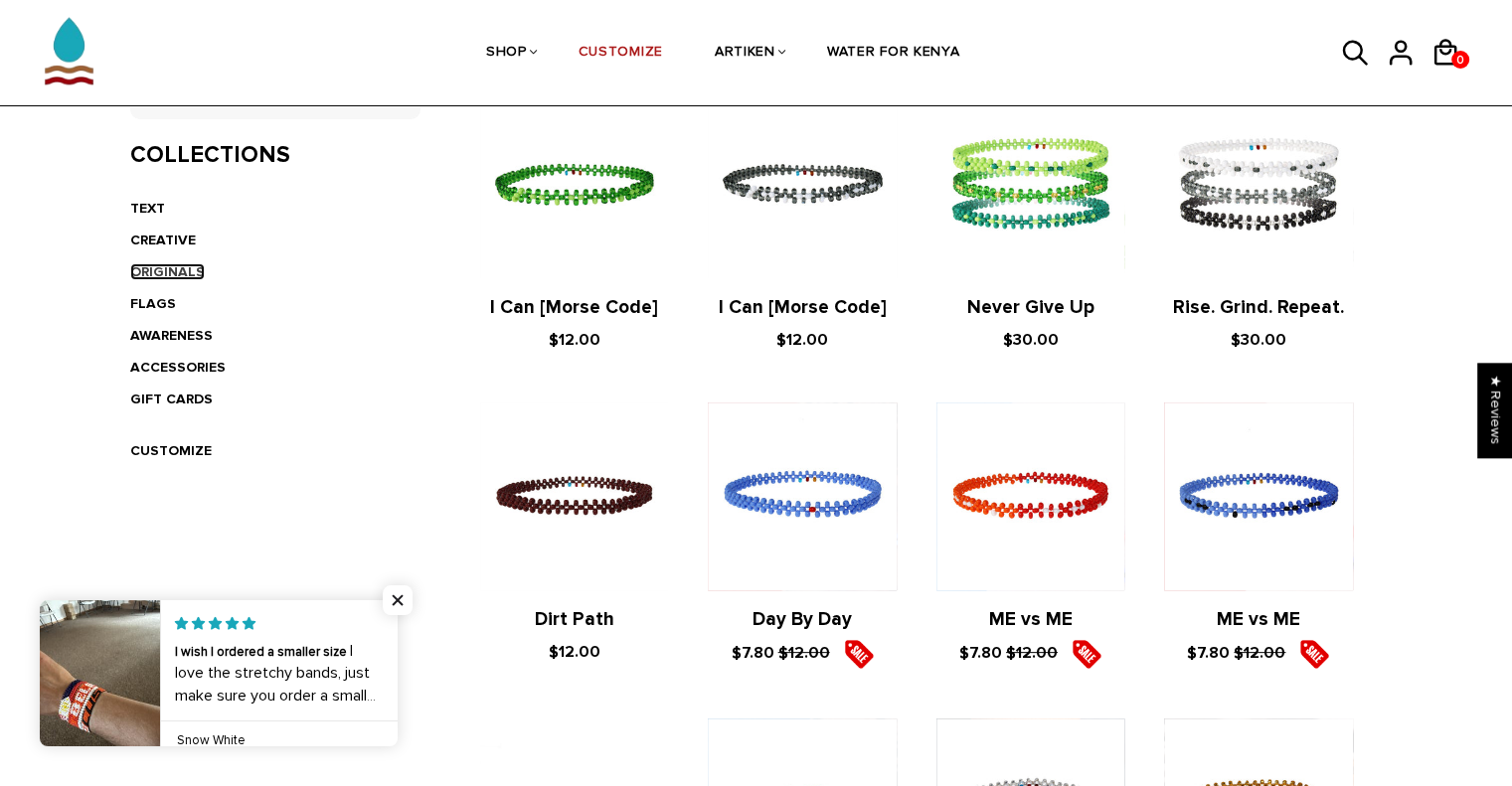 click on "ORIGINALS" at bounding box center (167, 271) 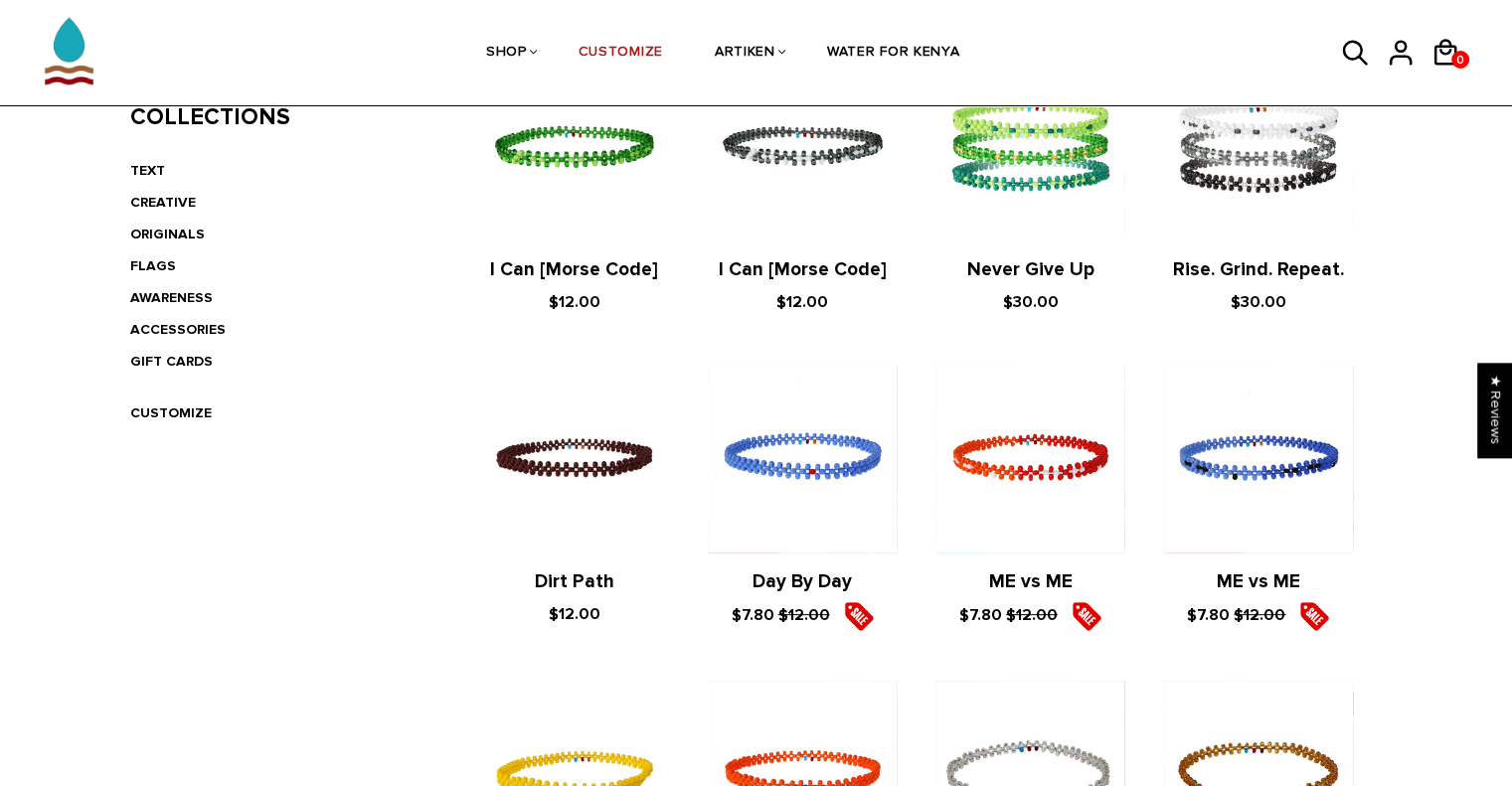 scroll, scrollTop: 397, scrollLeft: 0, axis: vertical 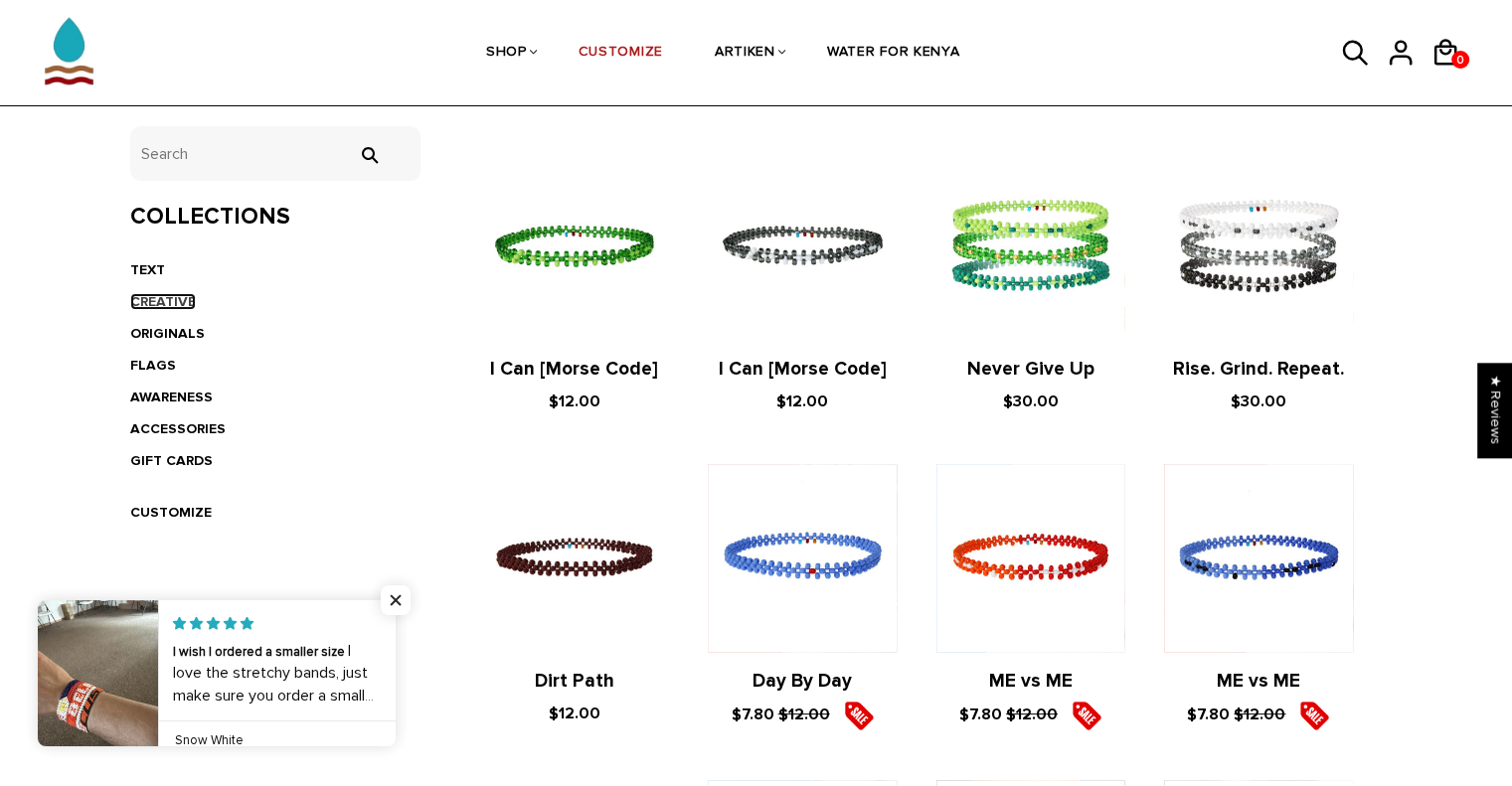 click on "CREATIVE" at bounding box center [163, 301] 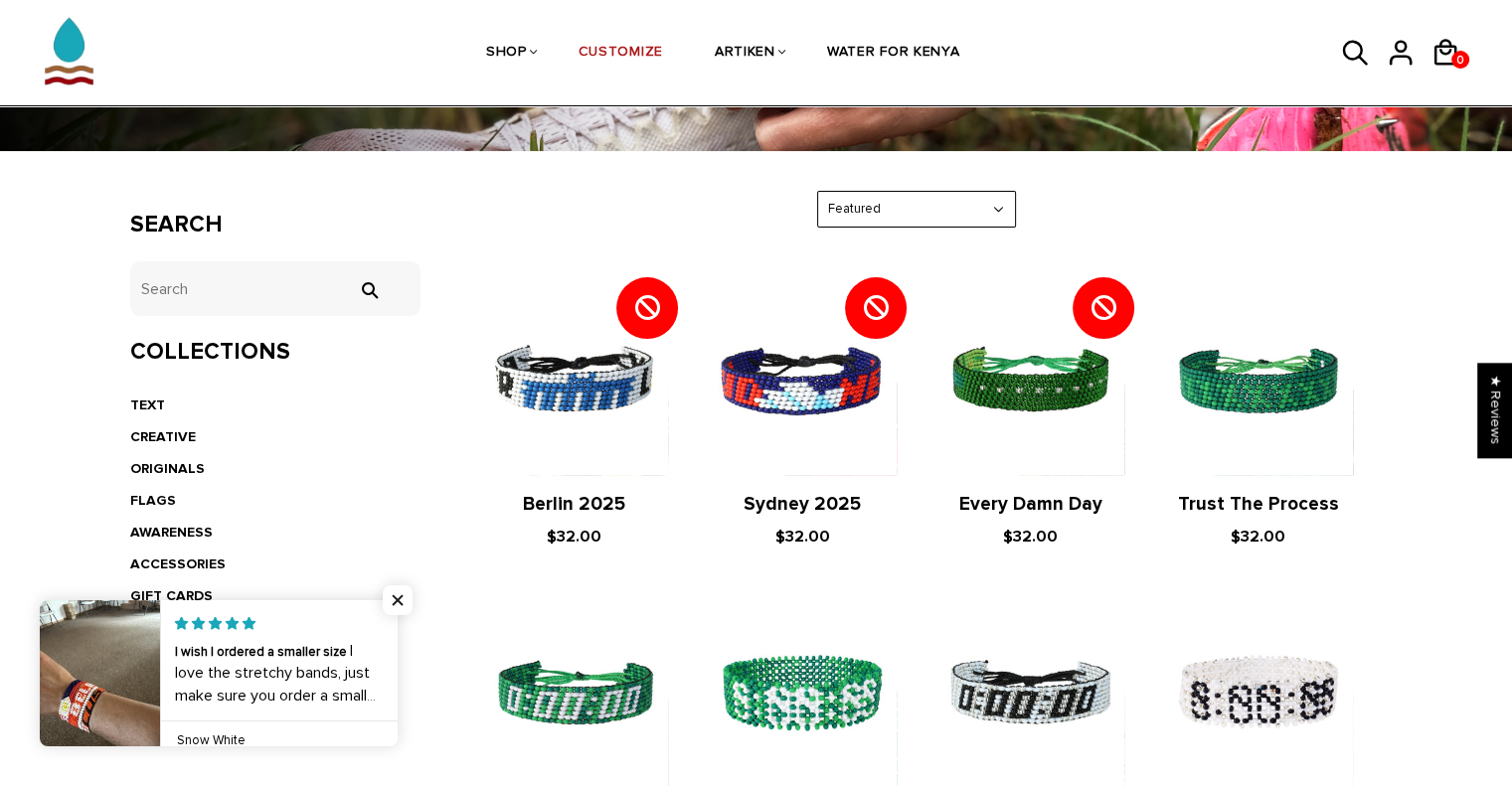 scroll, scrollTop: 298, scrollLeft: 0, axis: vertical 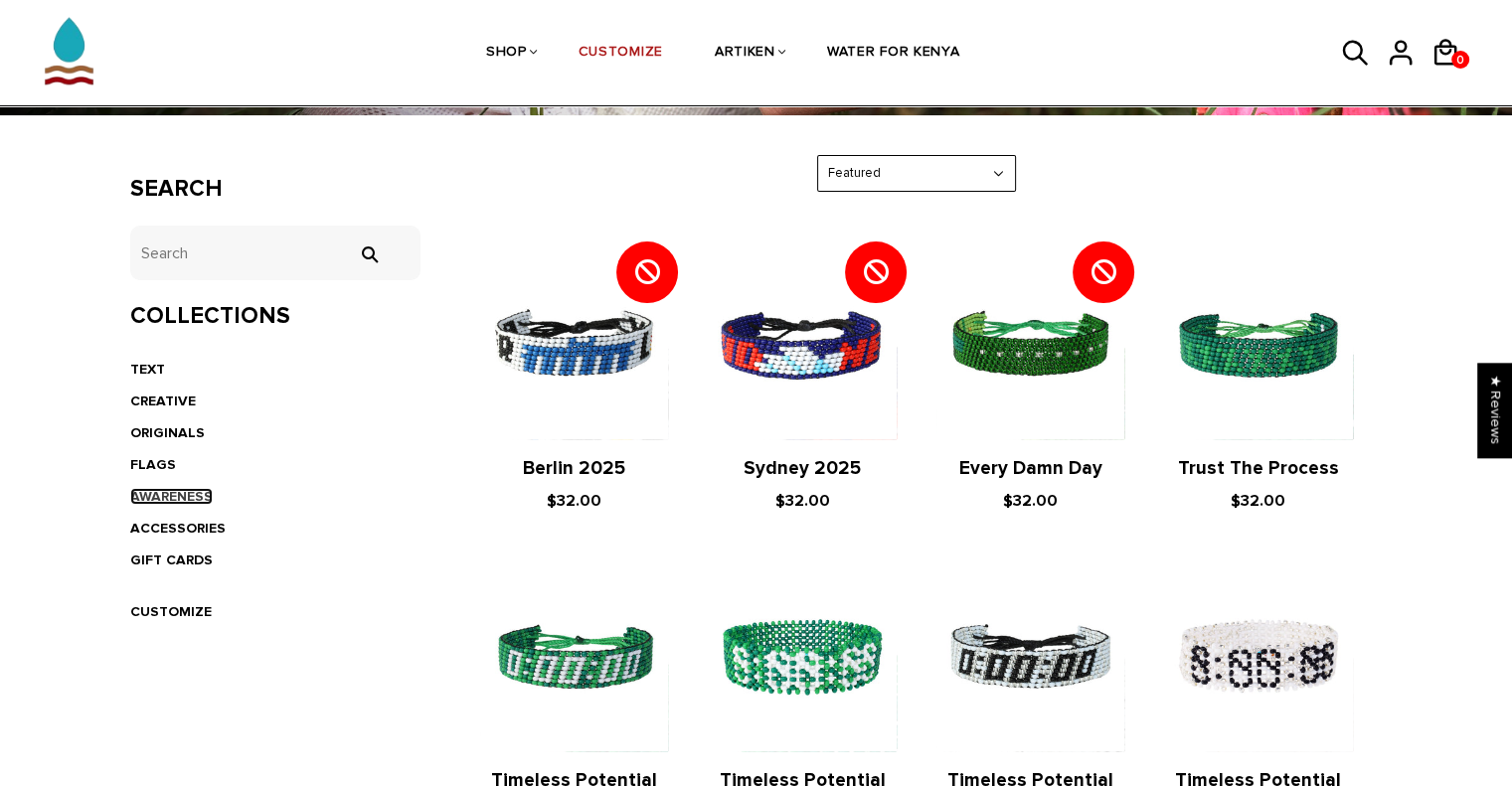 click on "AWARENESS" at bounding box center [171, 496] 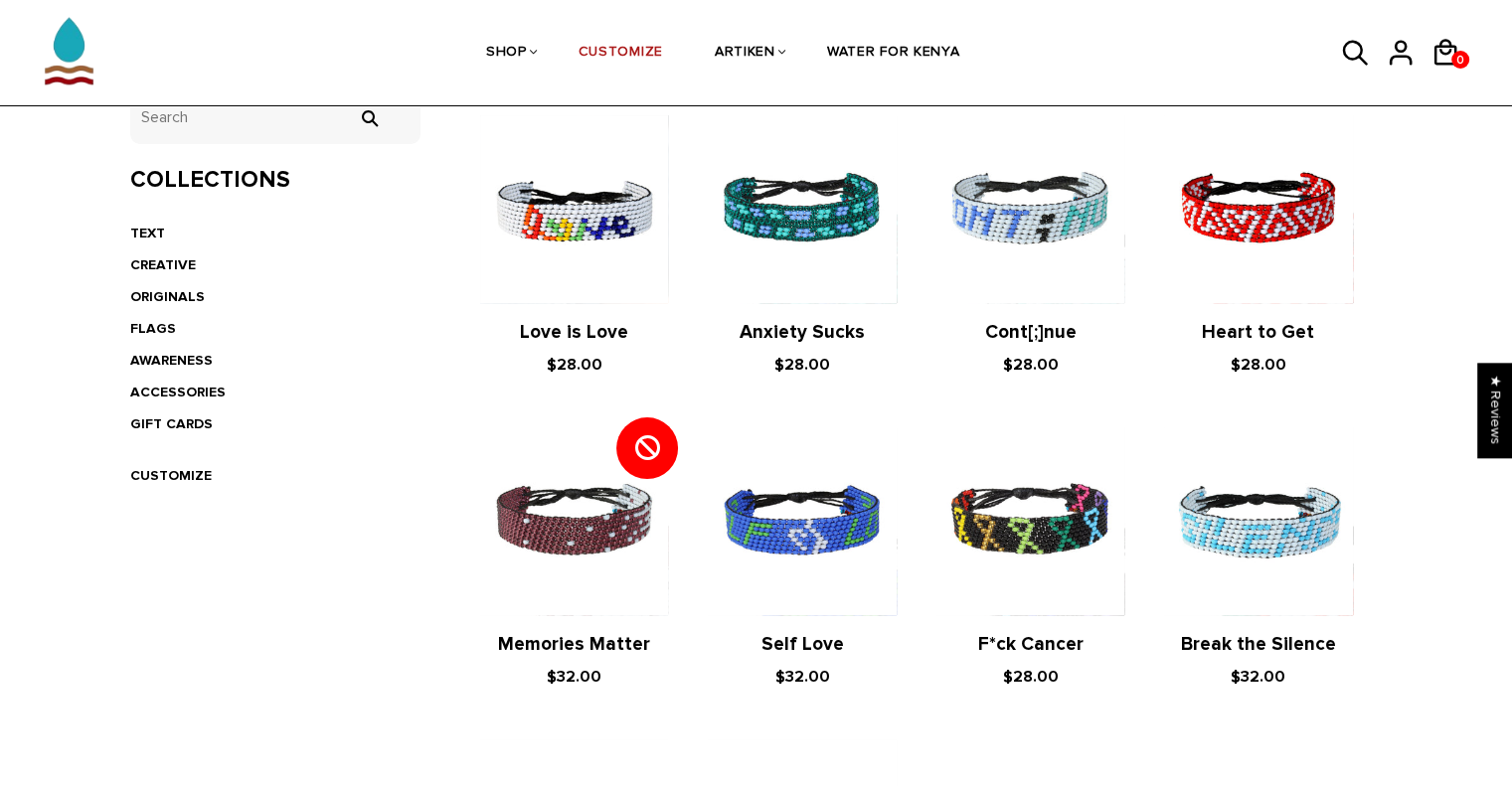 scroll, scrollTop: 397, scrollLeft: 0, axis: vertical 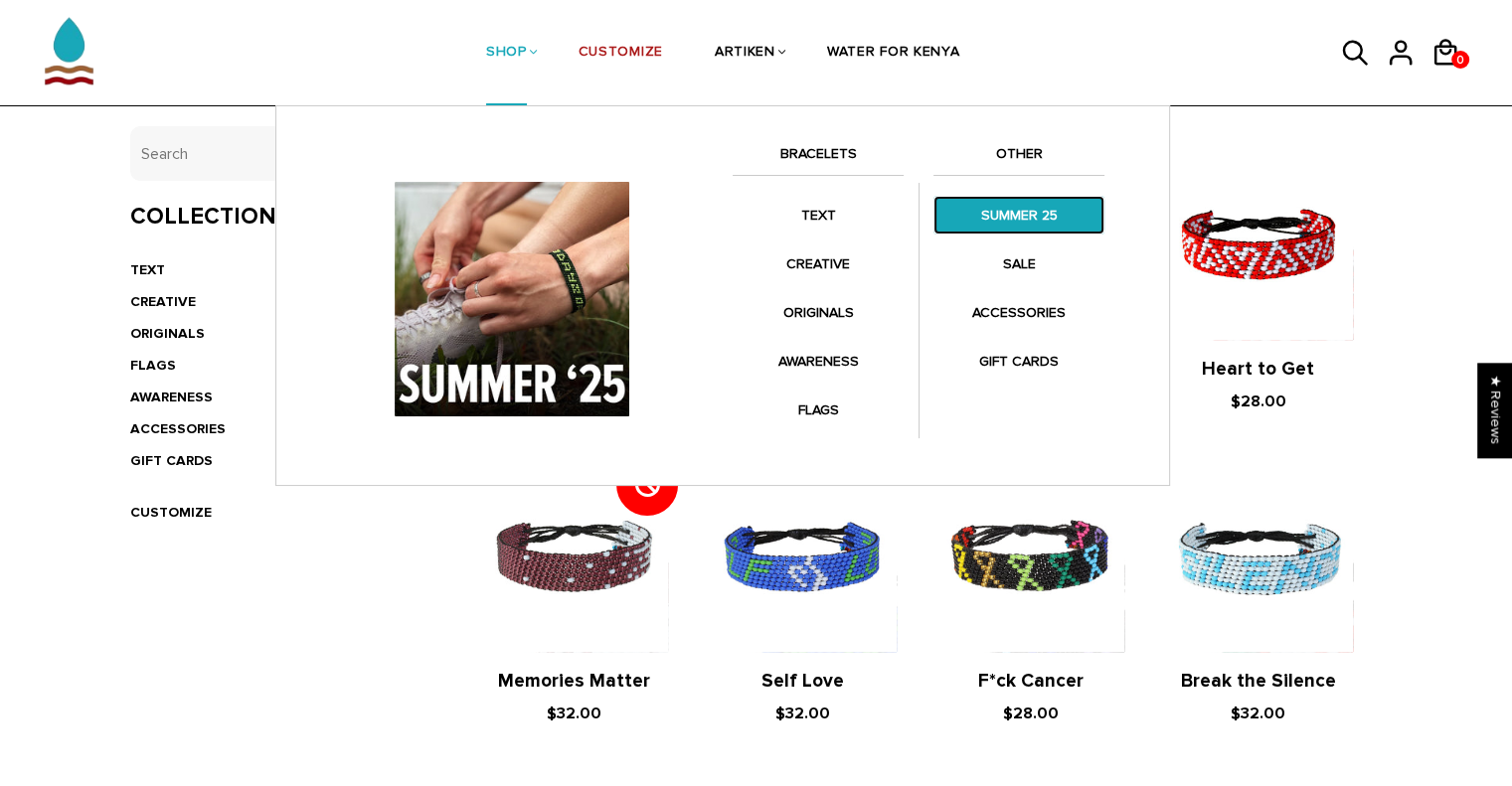 click on "SUMMER 25" at bounding box center (1019, 215) 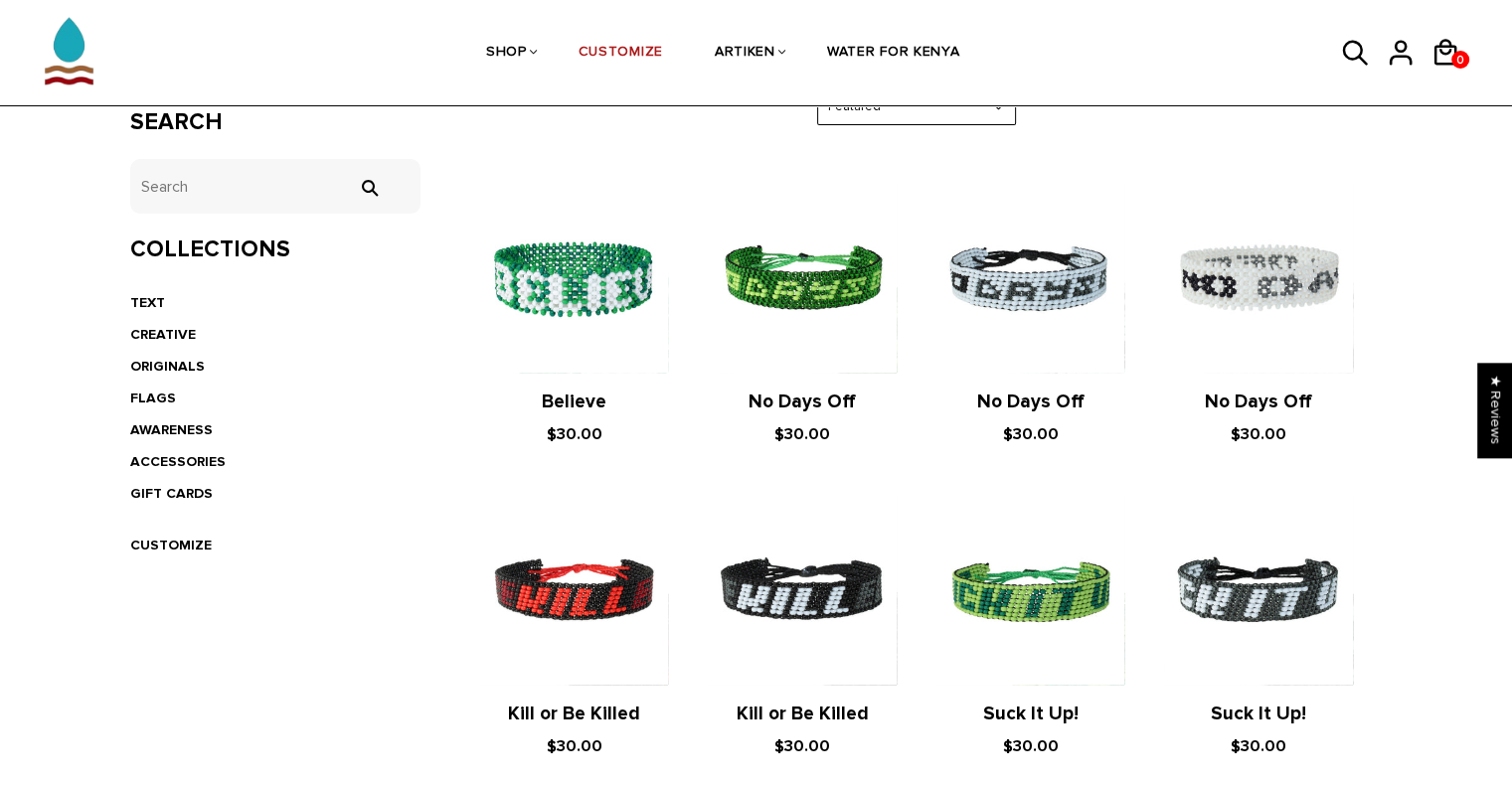 scroll, scrollTop: 497, scrollLeft: 0, axis: vertical 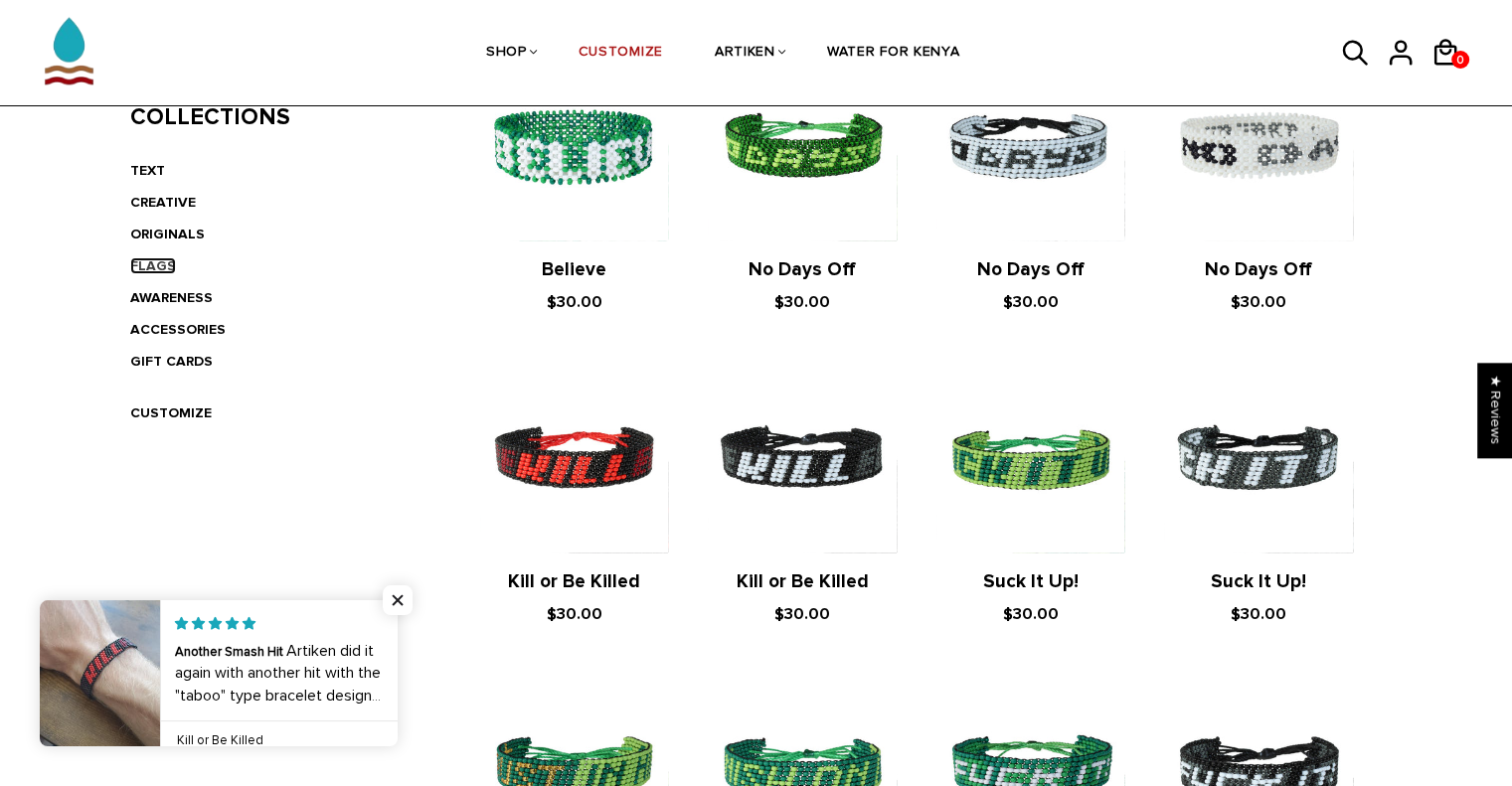 click on "FLAGS" at bounding box center (153, 265) 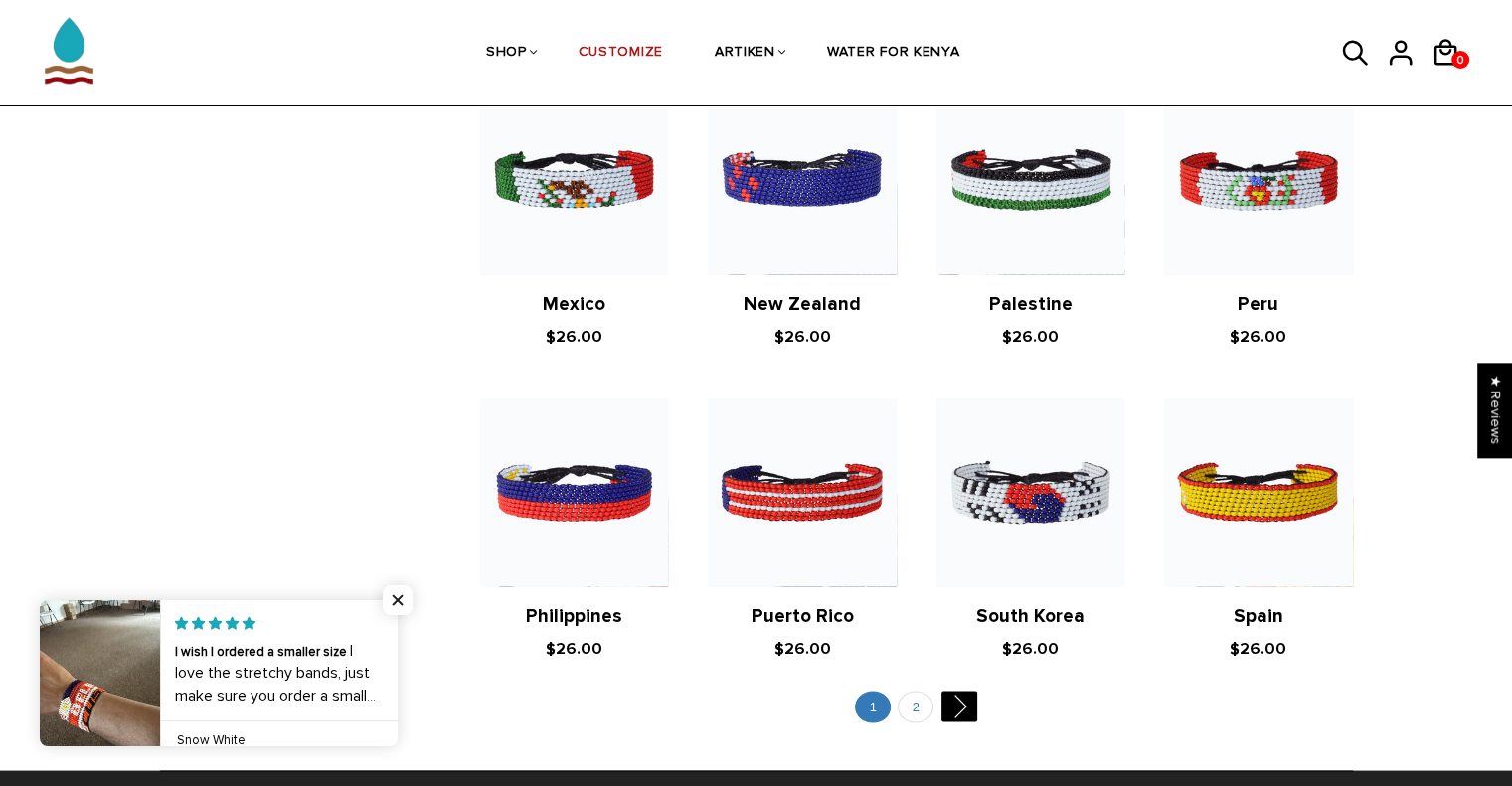 scroll, scrollTop: 3906, scrollLeft: 0, axis: vertical 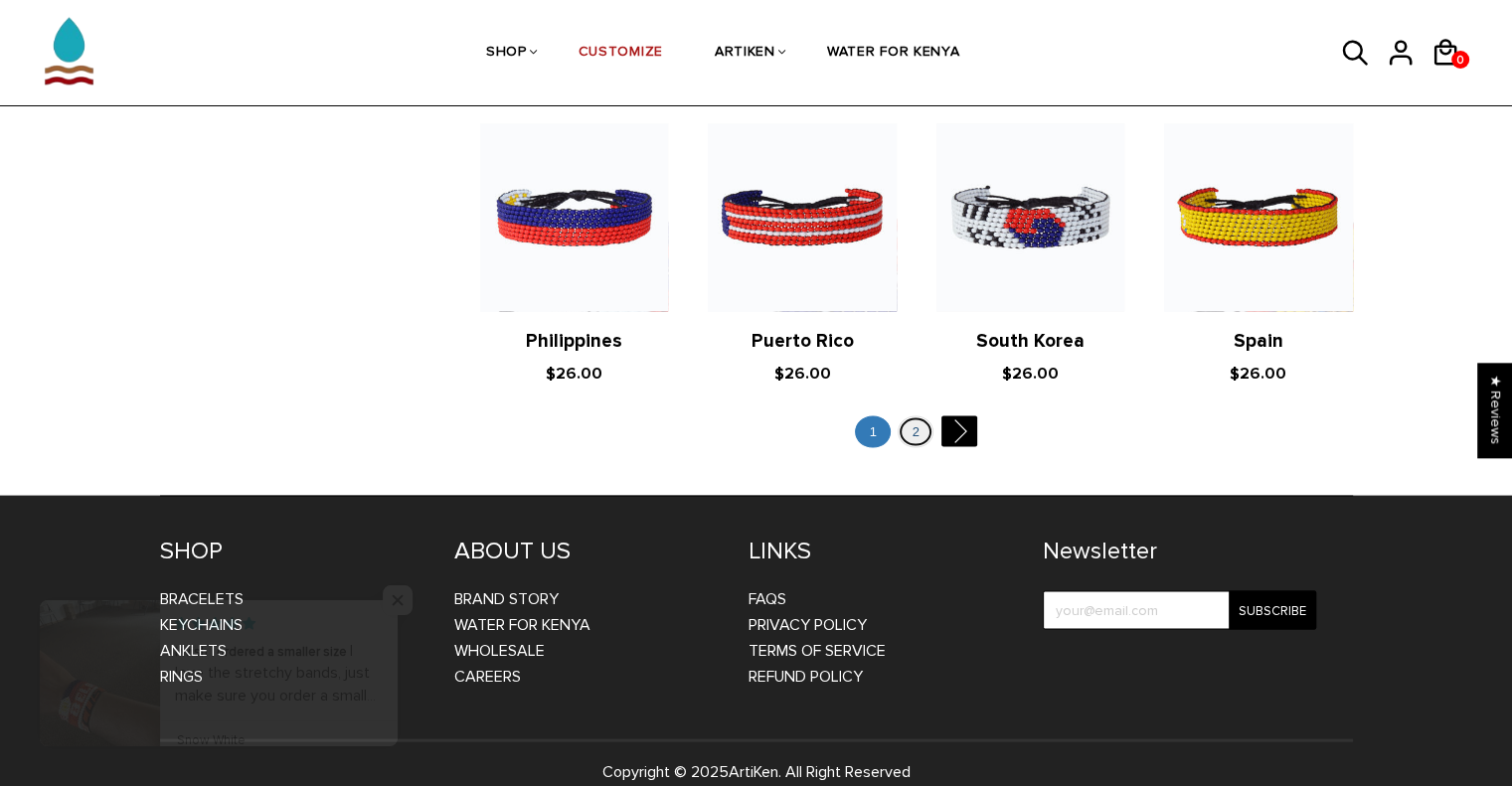 click on "2" at bounding box center [916, 432] 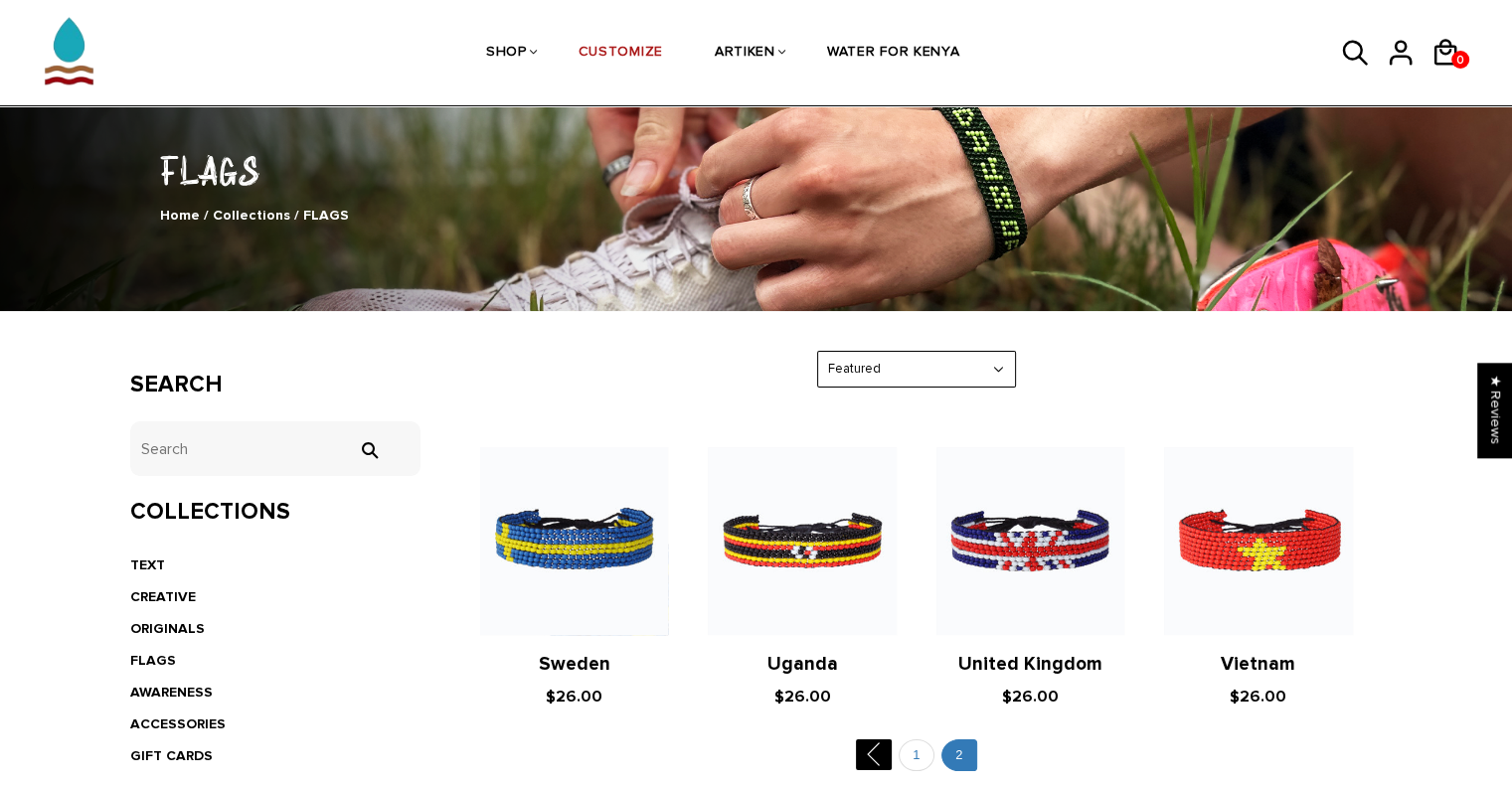 scroll, scrollTop: 397, scrollLeft: 0, axis: vertical 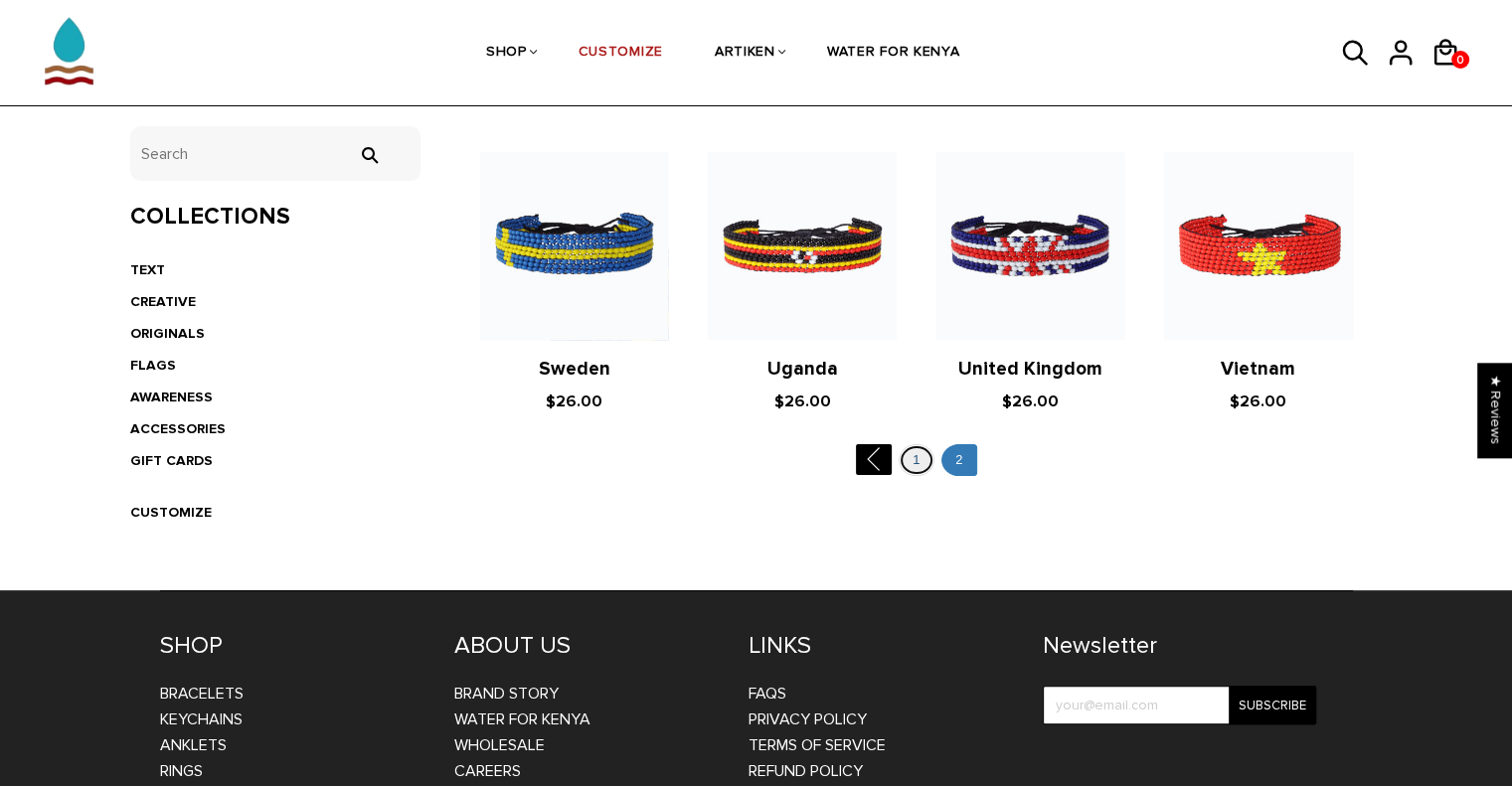 click on "1" at bounding box center [917, 460] 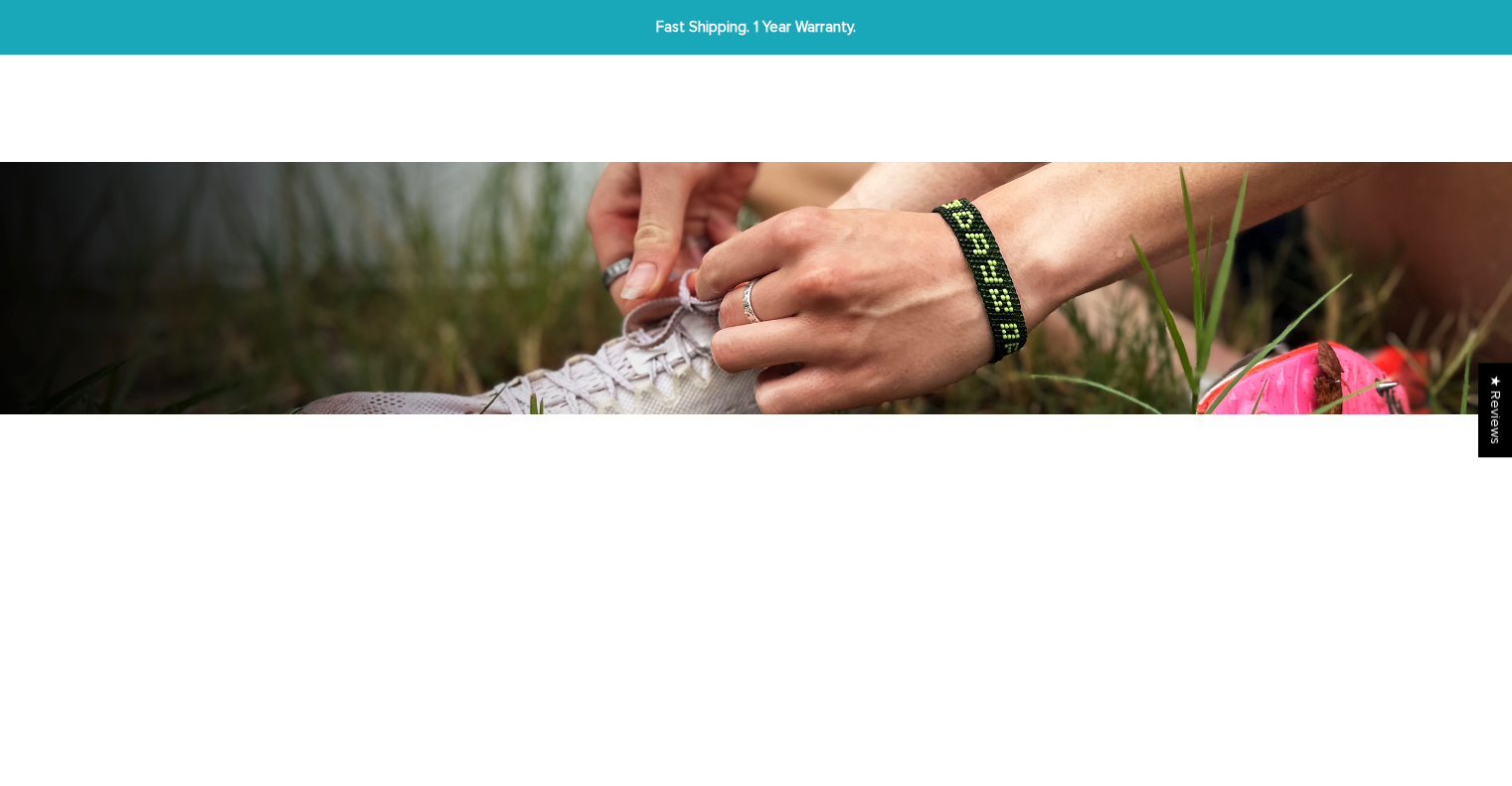 scroll, scrollTop: 0, scrollLeft: 0, axis: both 